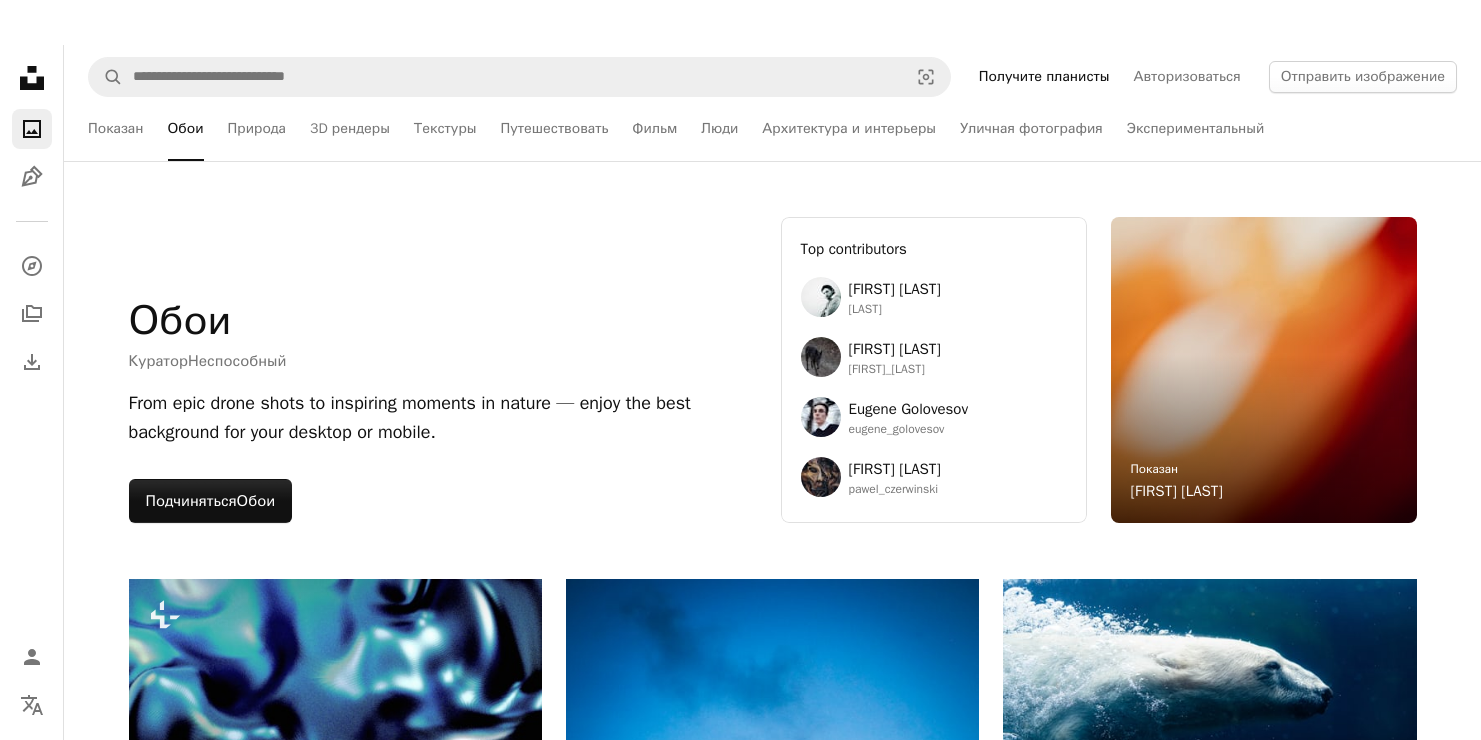scroll, scrollTop: 60971, scrollLeft: 0, axis: vertical 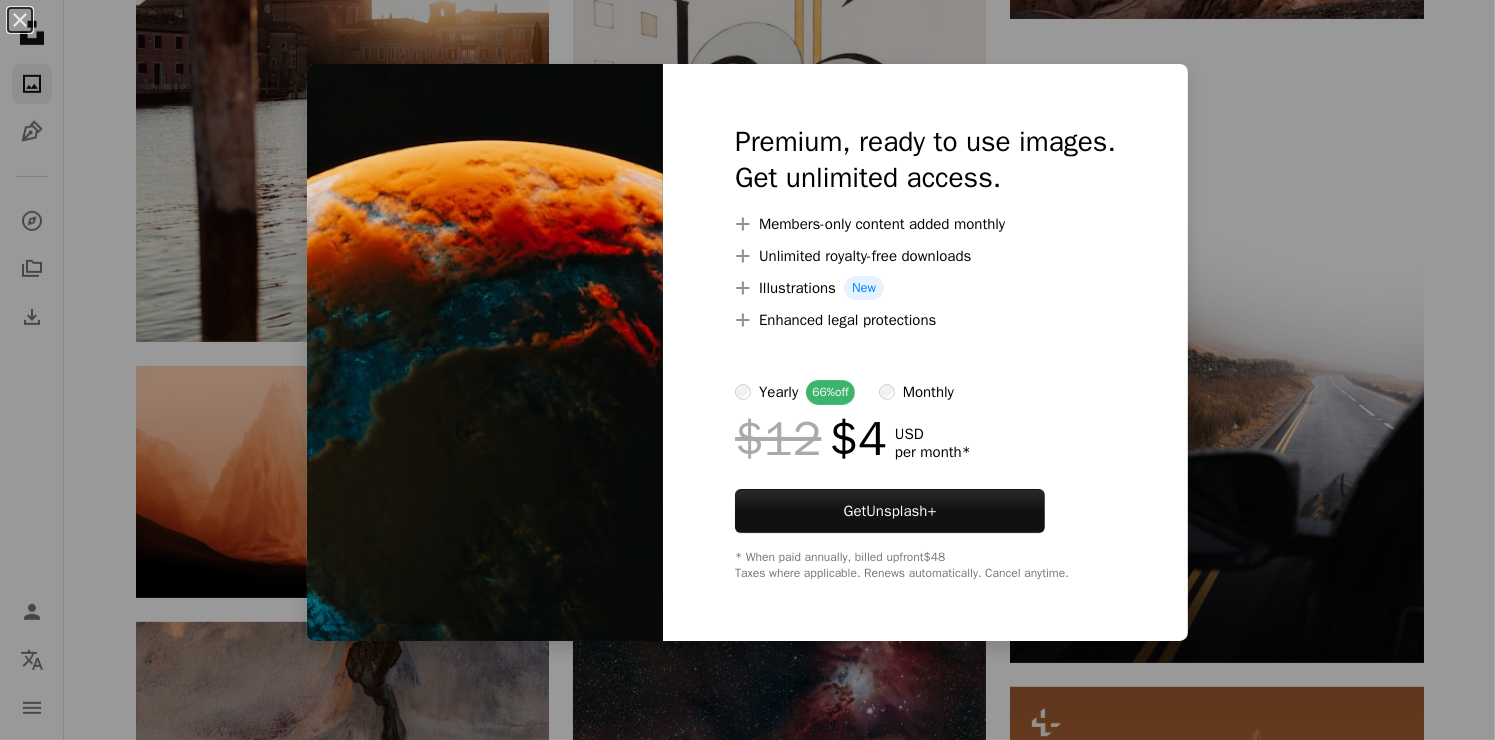 click on "An X shape Premium, ready to use images. Get unlimited access. A plus sign Members-only content added monthly A plus sign Unlimited royalty-free downloads A plus sign Illustrations  New A plus sign Enhanced legal protections yearly 66%  off monthly $12   $4 USD per month * Get  Unsplash+ * When paid annually, billed upfront  $48 Taxes where applicable. Renews automatically. Cancel anytime." at bounding box center [747, 370] 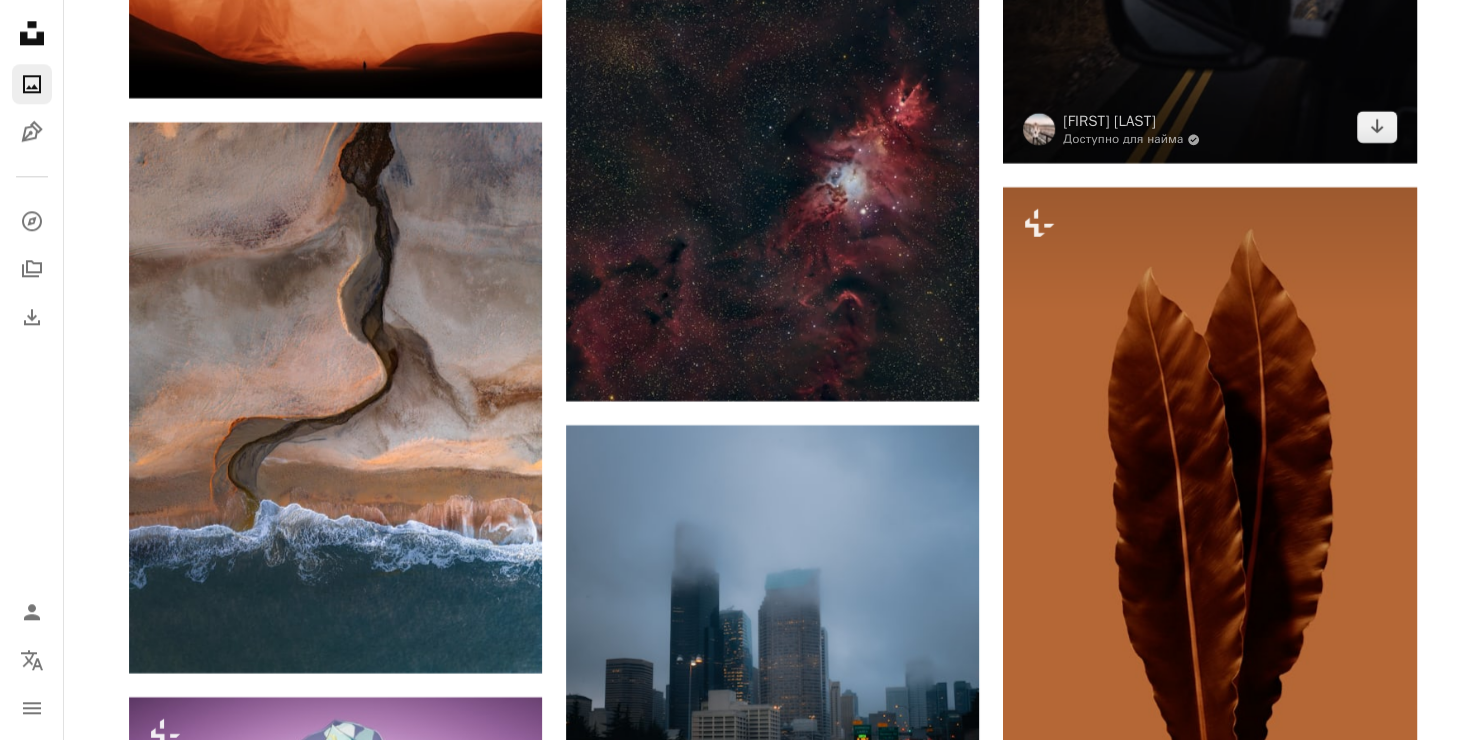 scroll, scrollTop: 61971, scrollLeft: 0, axis: vertical 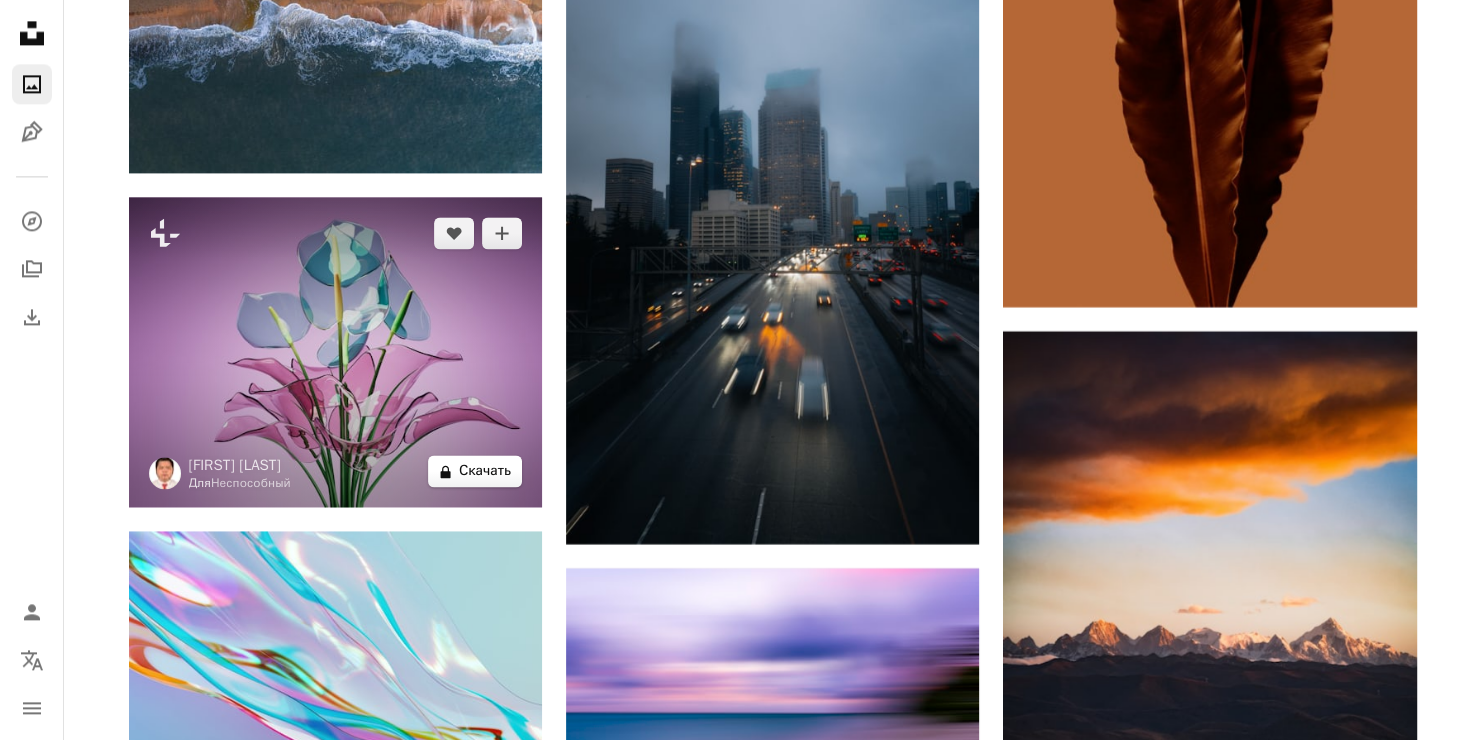 click on "A lock Скачать" at bounding box center [475, 471] 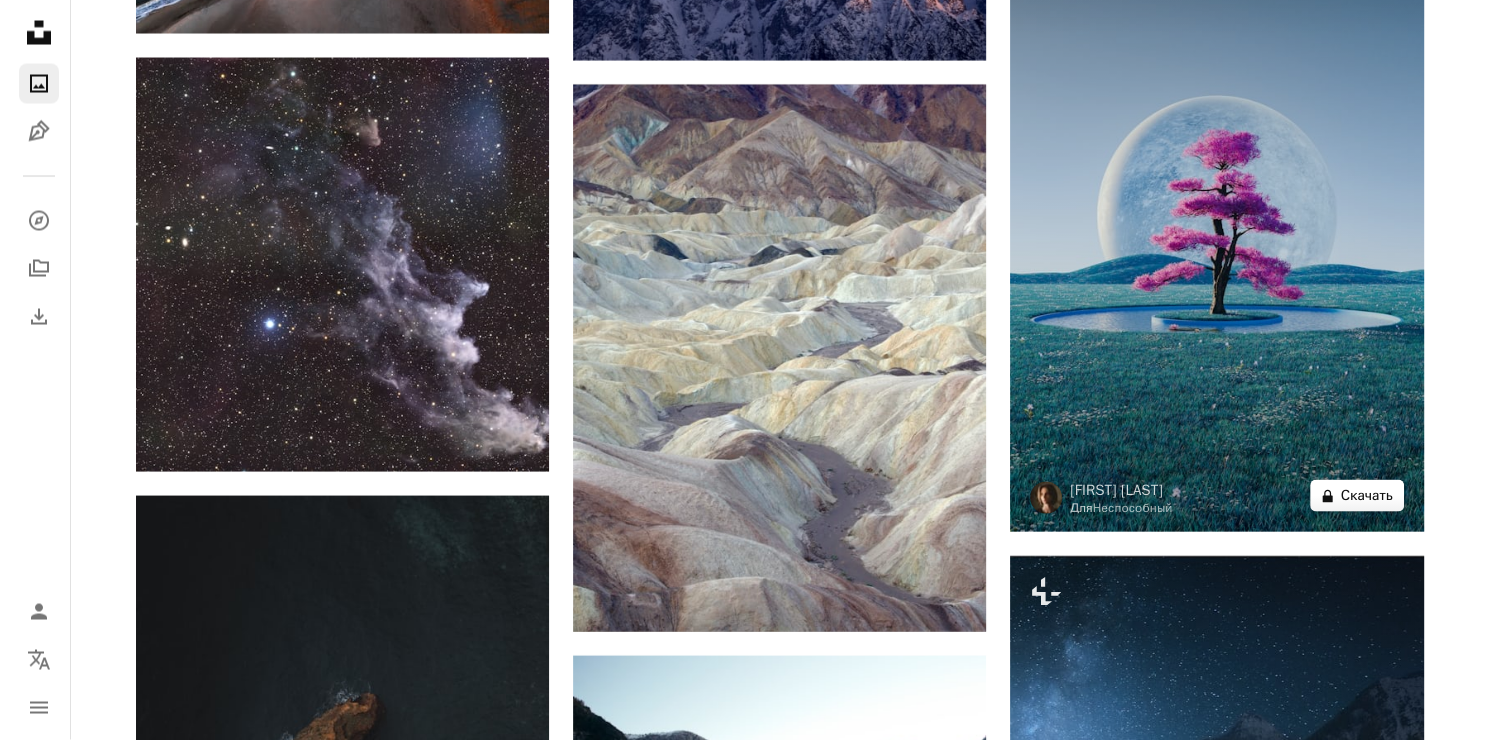 scroll, scrollTop: 63071, scrollLeft: 0, axis: vertical 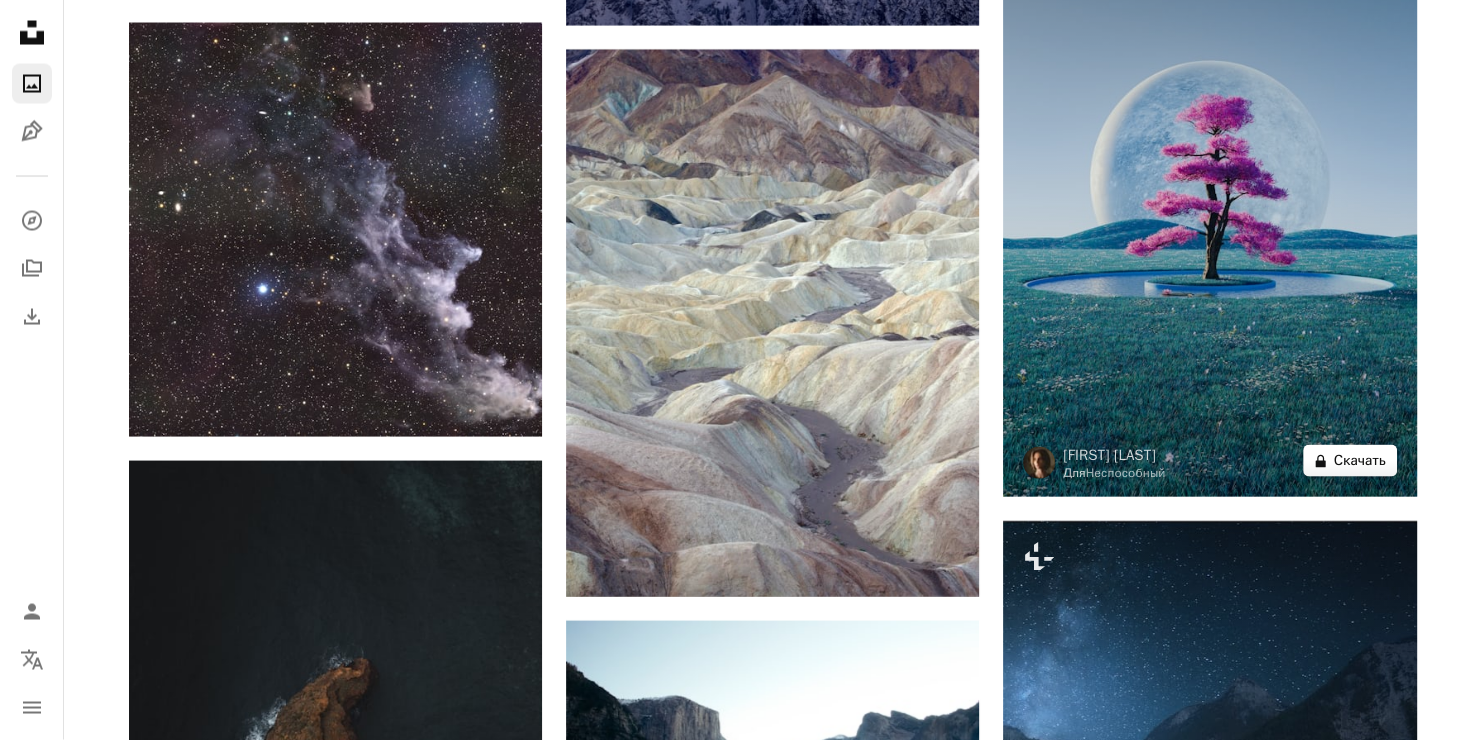 click on "A lock Скачать" at bounding box center (1350, 461) 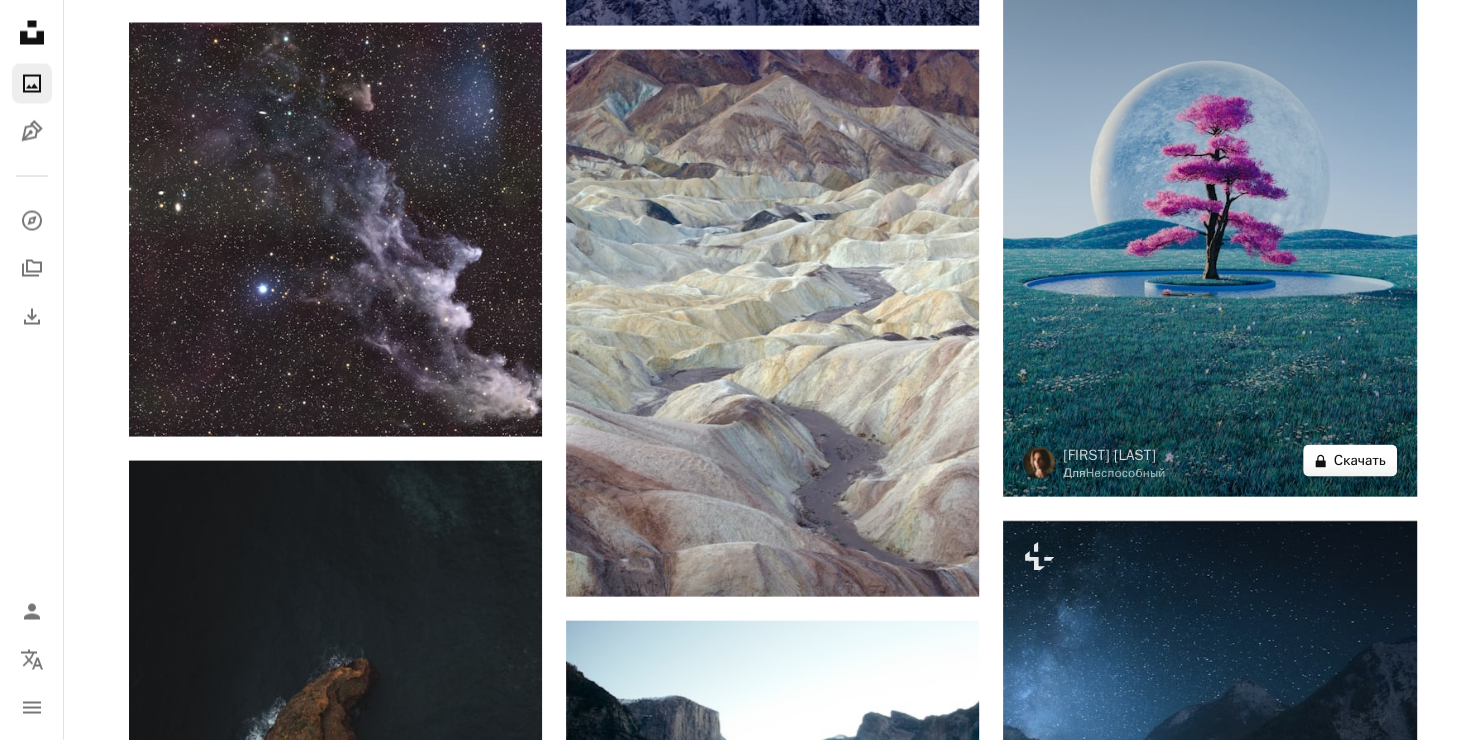 click on "A lock Скачать" at bounding box center [1350, 461] 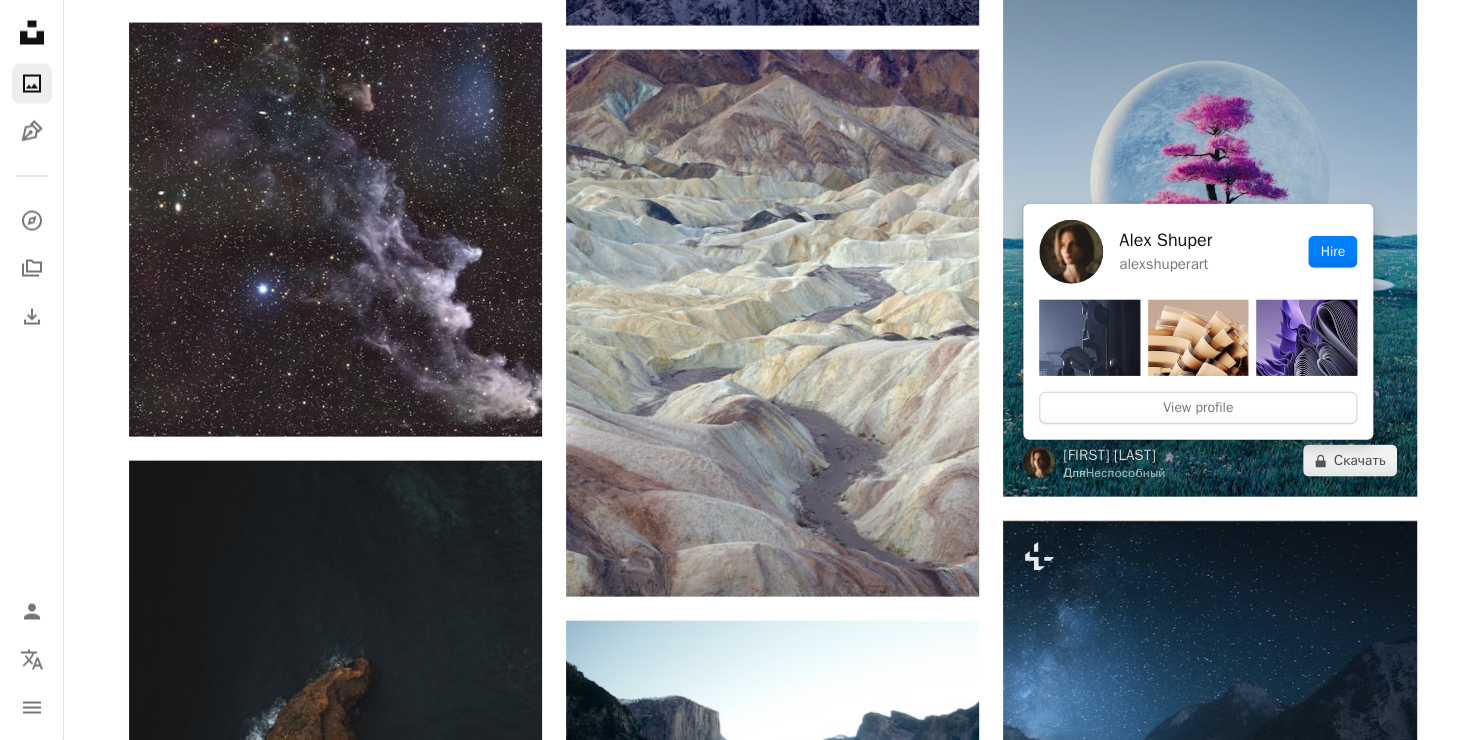 click at bounding box center (1209, 187) 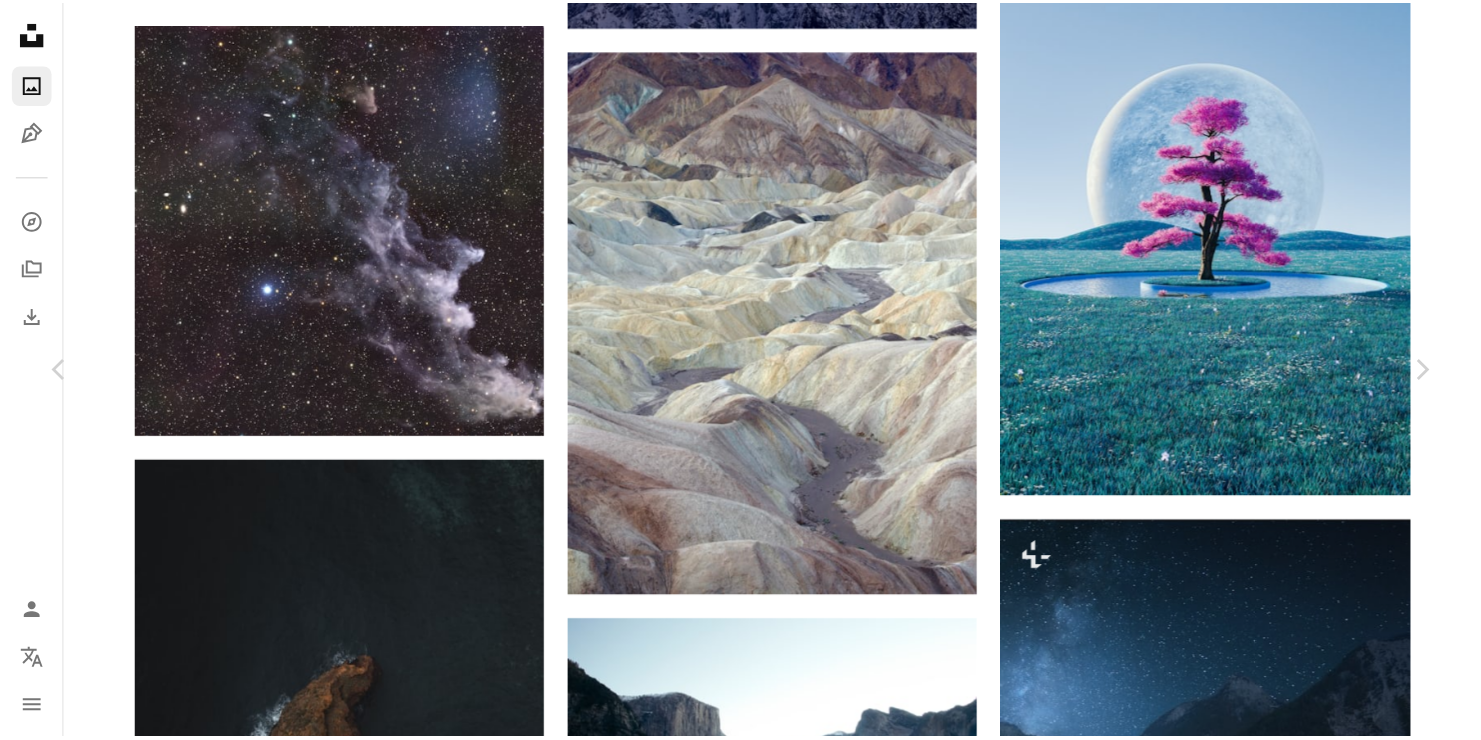 scroll, scrollTop: 0, scrollLeft: 0, axis: both 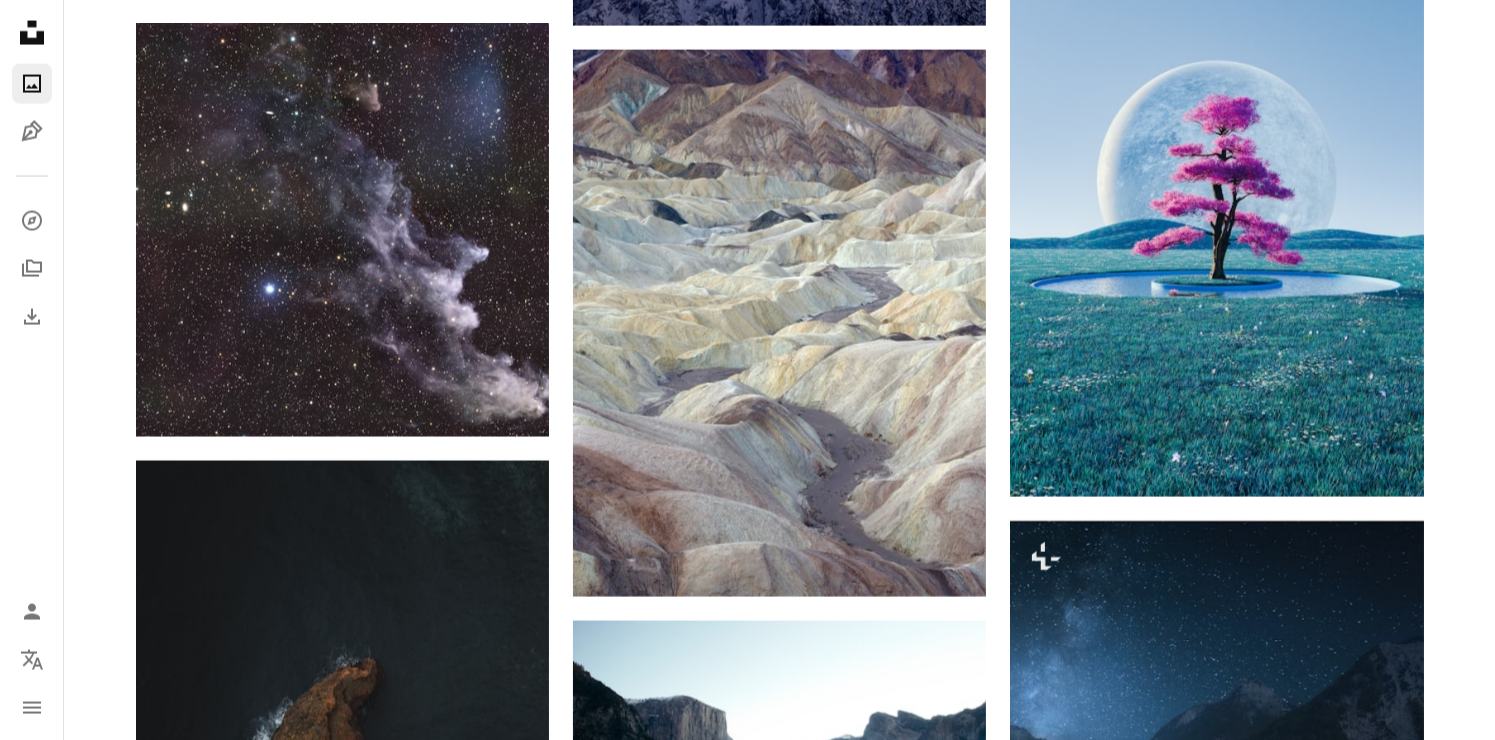 click on "An X shape Premium, ready to use images. Get unlimited access. A plus sign Members-only content added monthly A plus sign Unlimited royalty-free downloads A plus sign Illustrations  New A plus sign Enhanced legal protections yearly 66%  off monthly $12   $4 USD per month * Get  Unsplash+ * When paid annually, billed upfront  $48 Taxes where applicable. Renews automatically. Cancel anytime." at bounding box center [747, 4465] 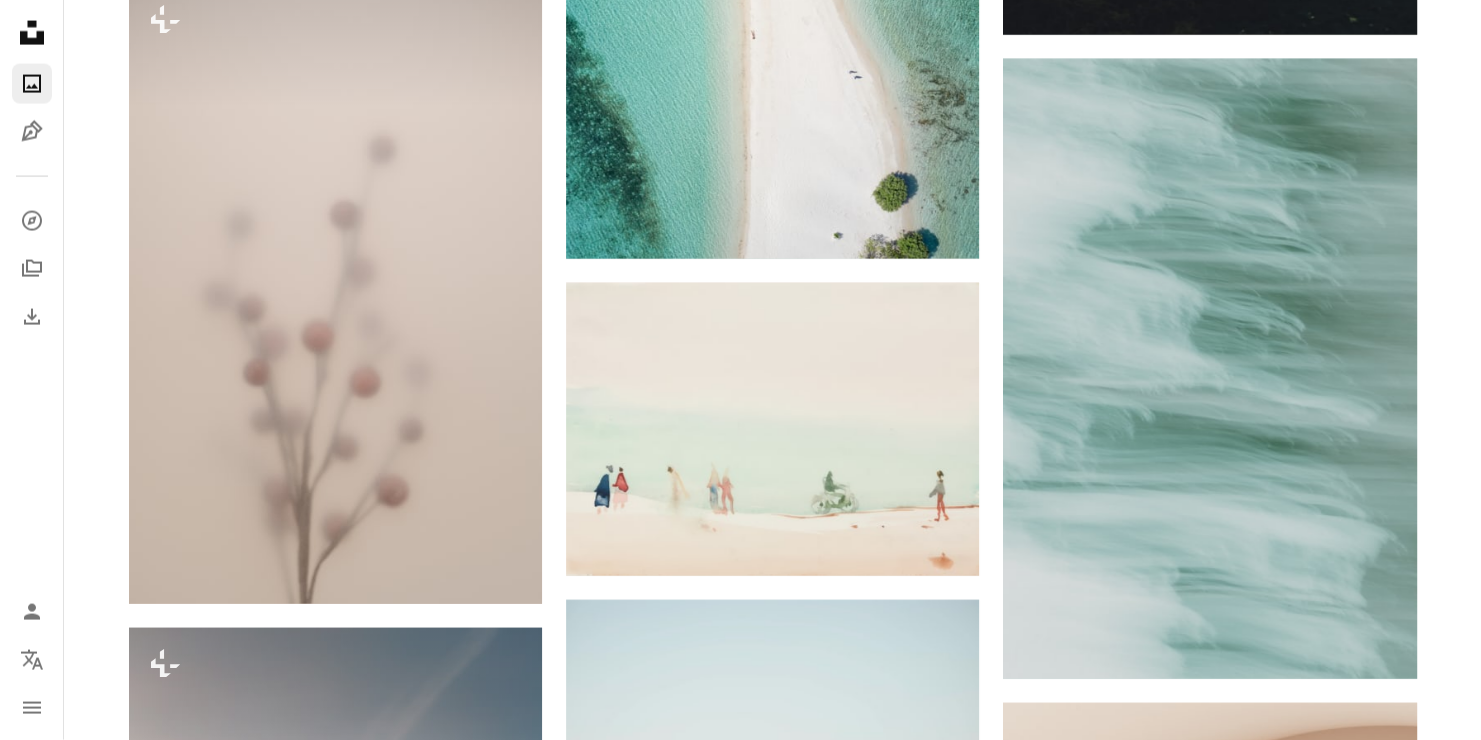 scroll, scrollTop: 77871, scrollLeft: 0, axis: vertical 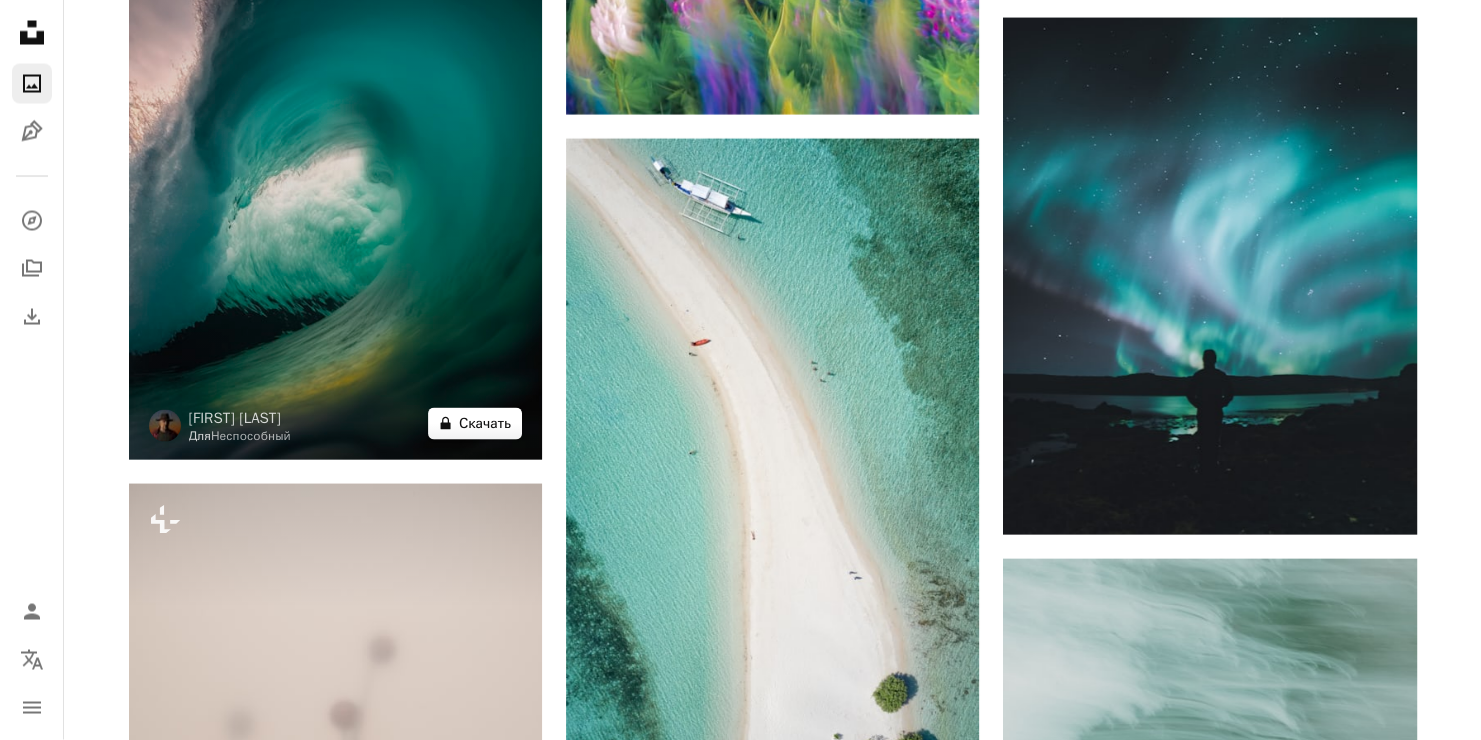 click on "A lock Скачать" at bounding box center [475, 424] 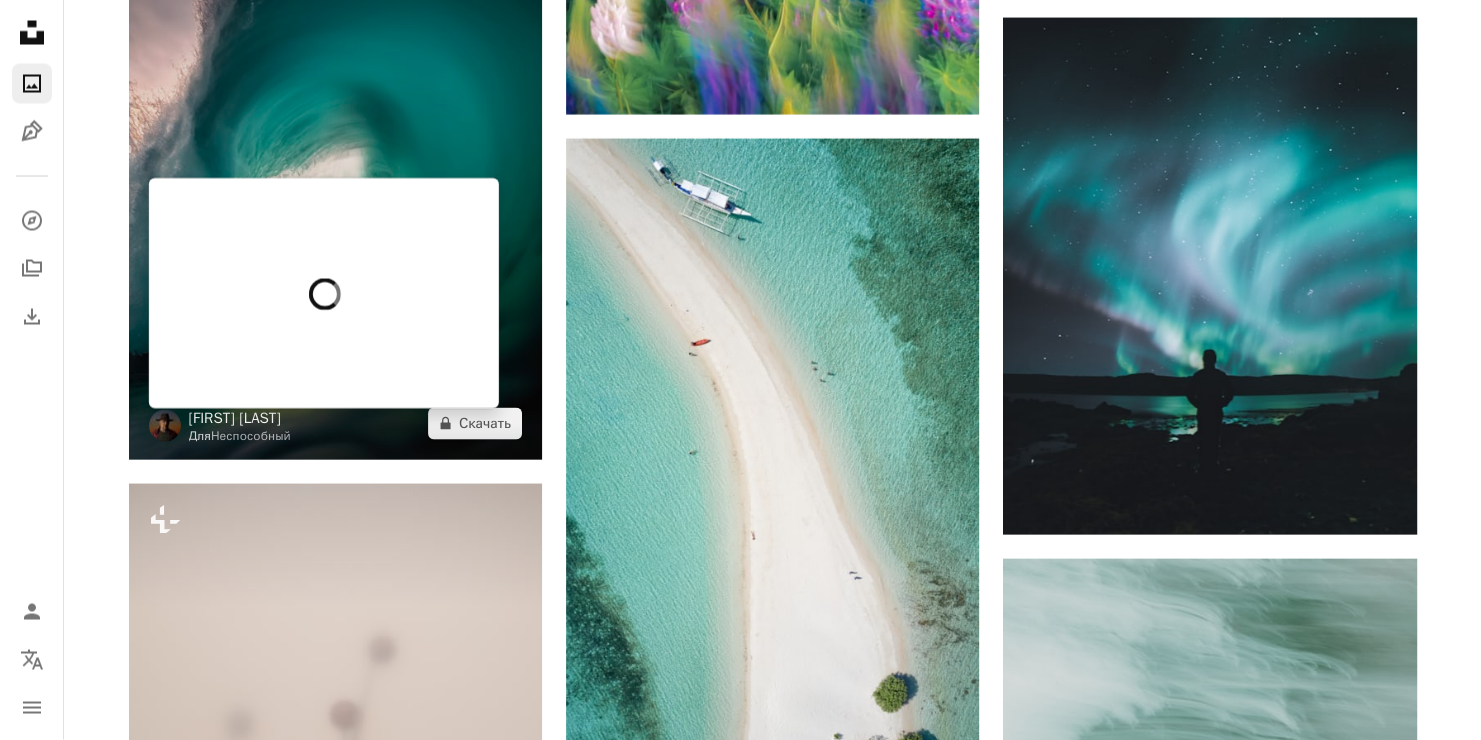 click on "[FIRST] [LAST]" at bounding box center [240, 418] 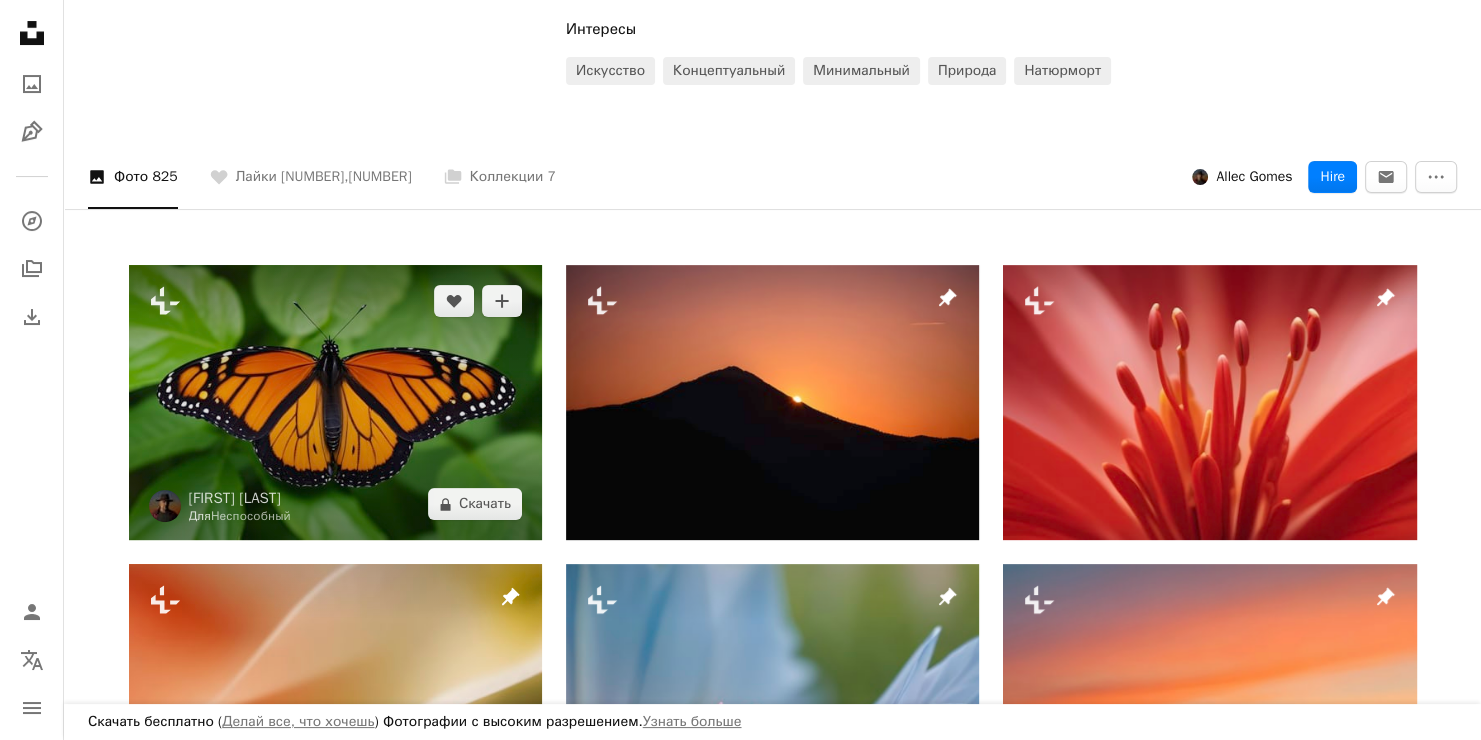 scroll, scrollTop: 400, scrollLeft: 0, axis: vertical 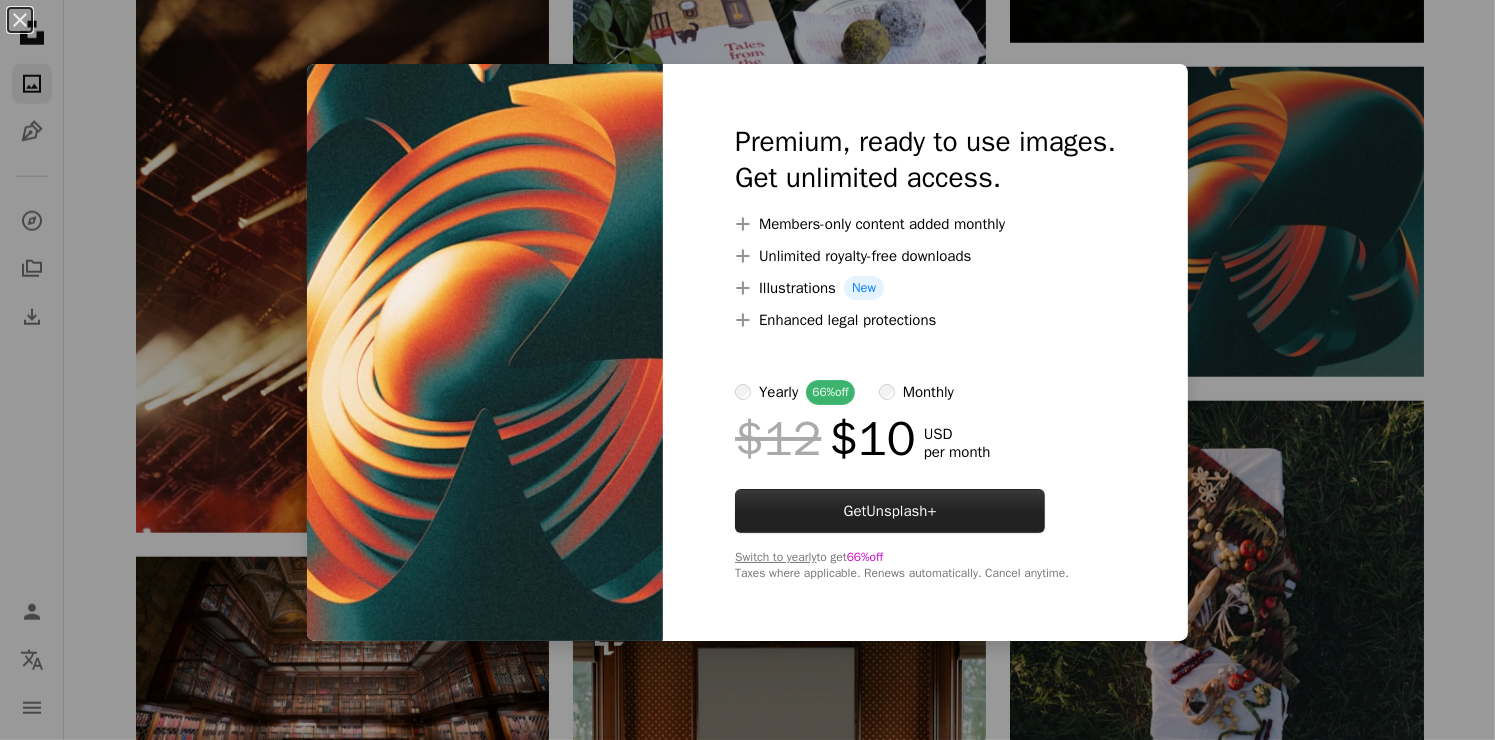 click on "Get  Unsplash+" at bounding box center [890, 511] 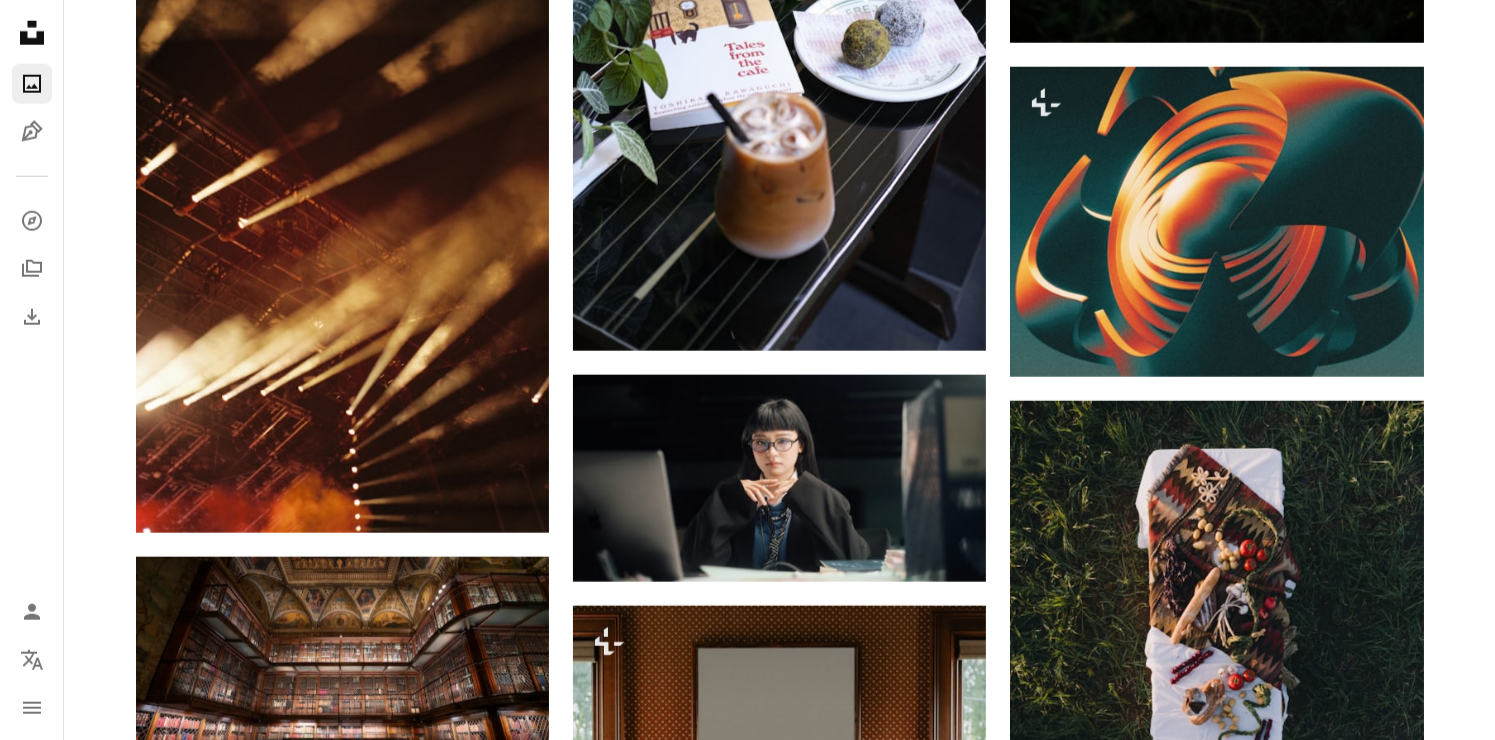 type on "**********" 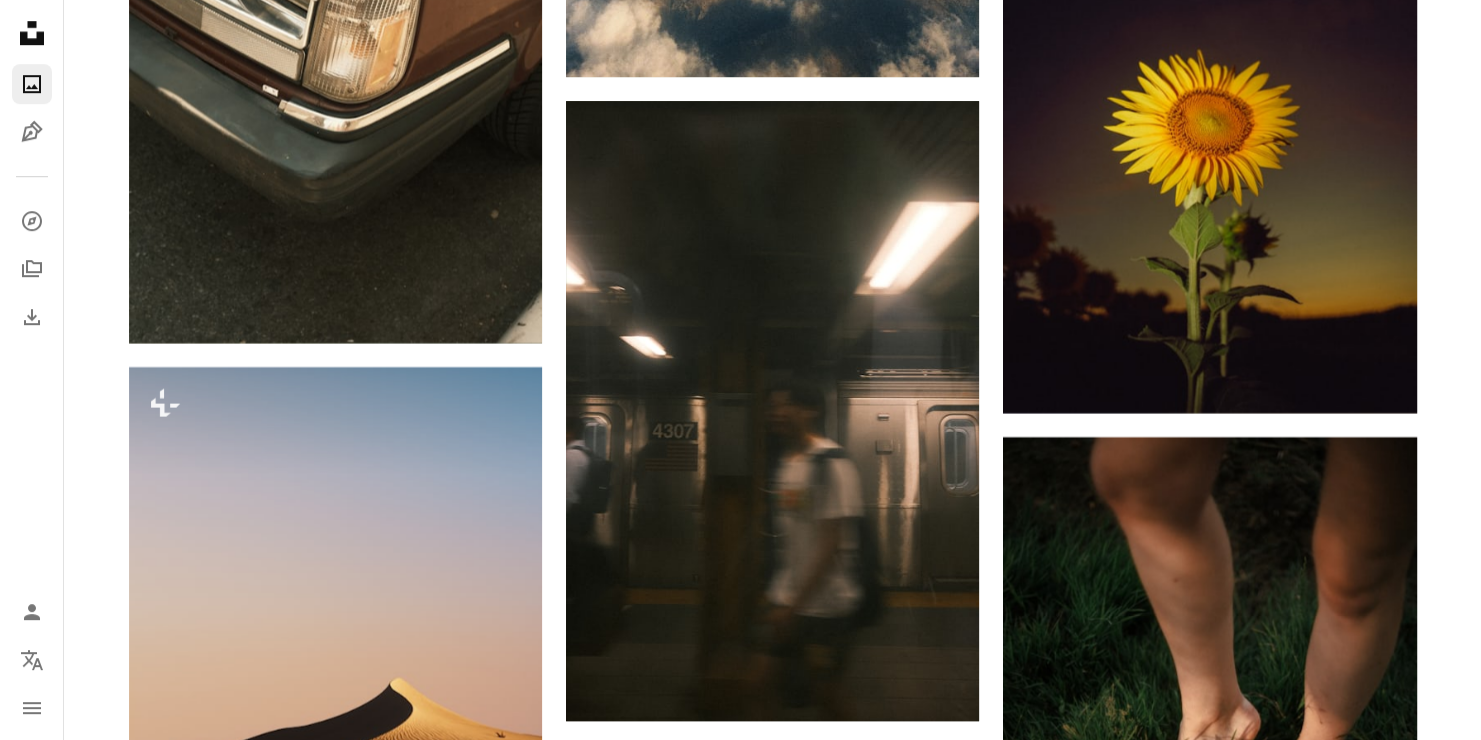 scroll, scrollTop: 23188, scrollLeft: 0, axis: vertical 